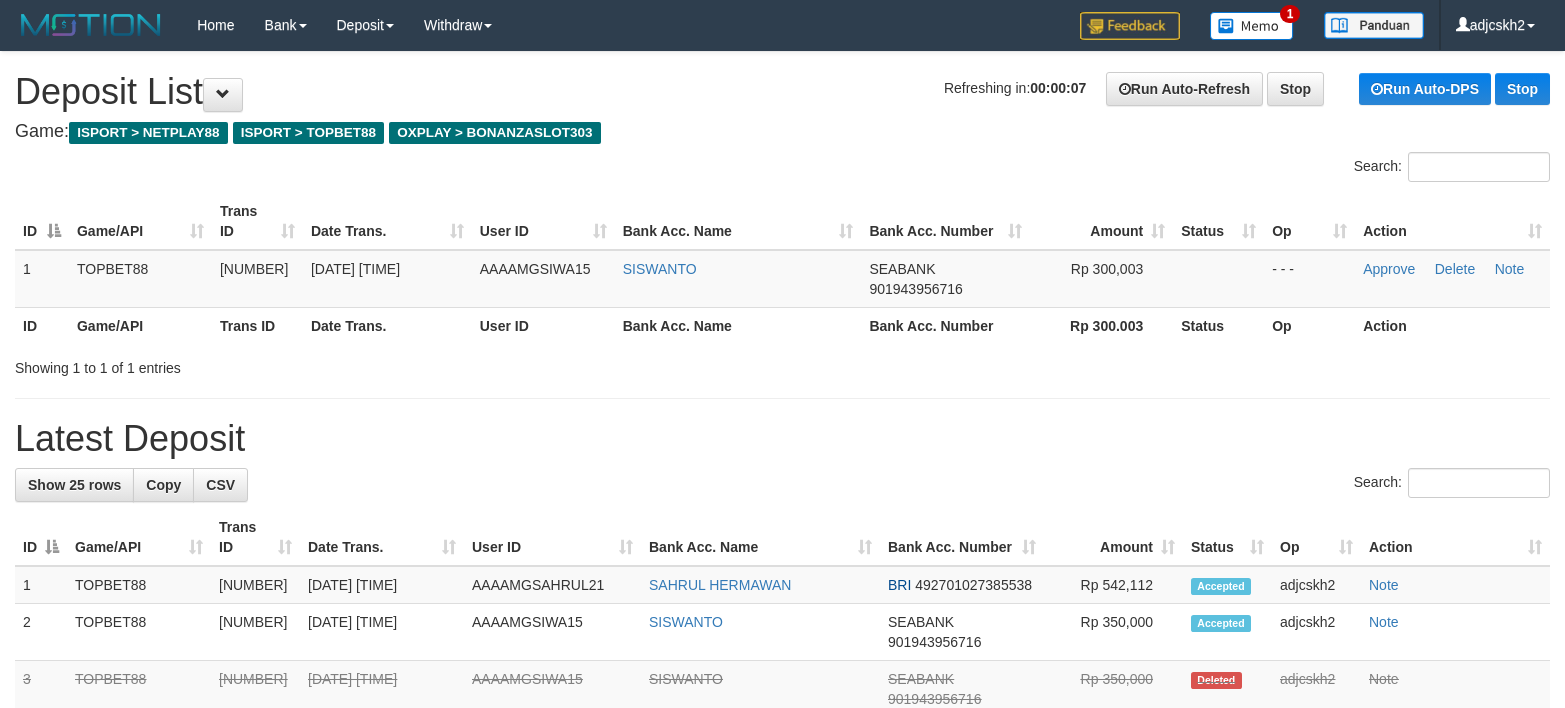 scroll, scrollTop: 0, scrollLeft: 0, axis: both 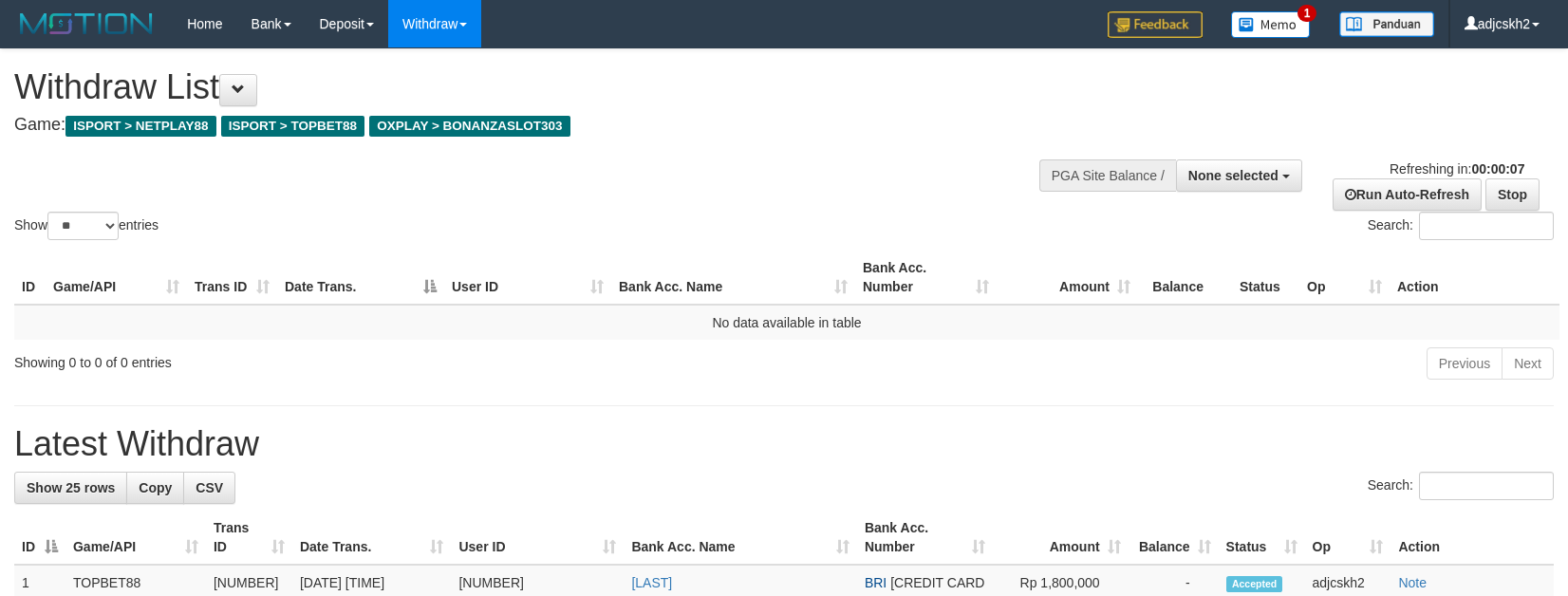 select 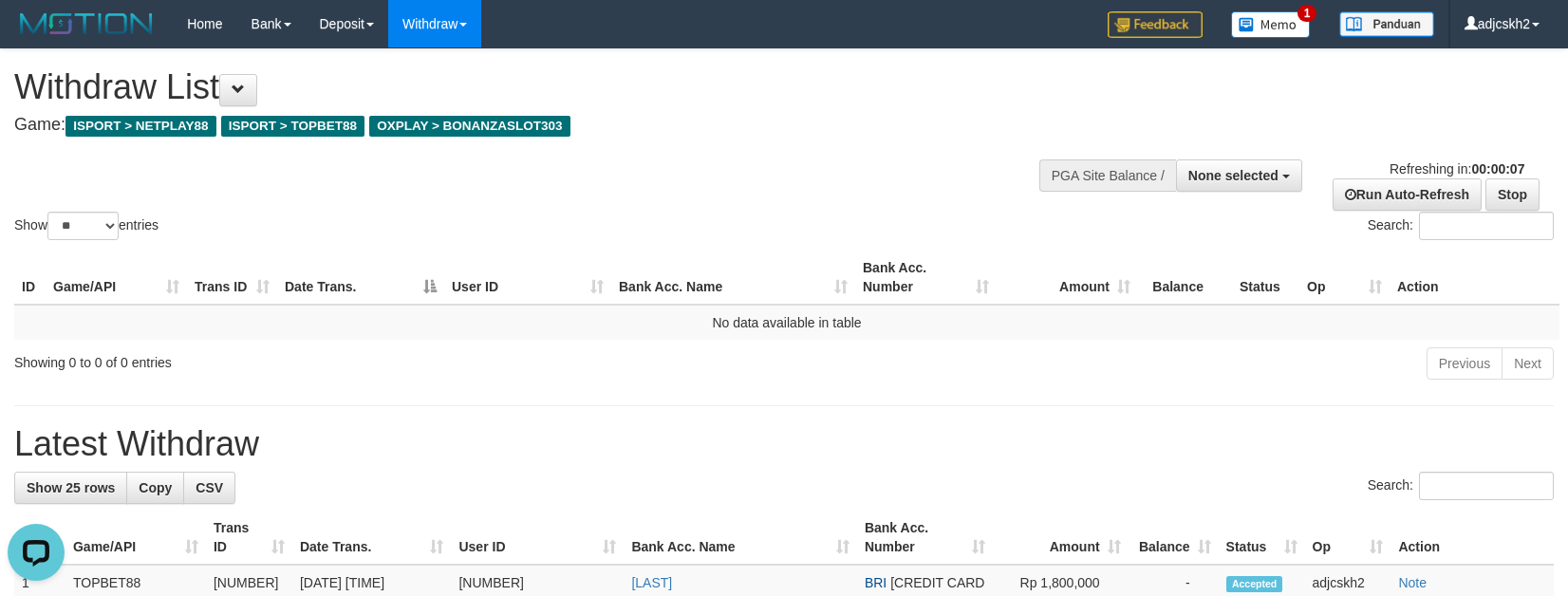 scroll, scrollTop: 0, scrollLeft: 0, axis: both 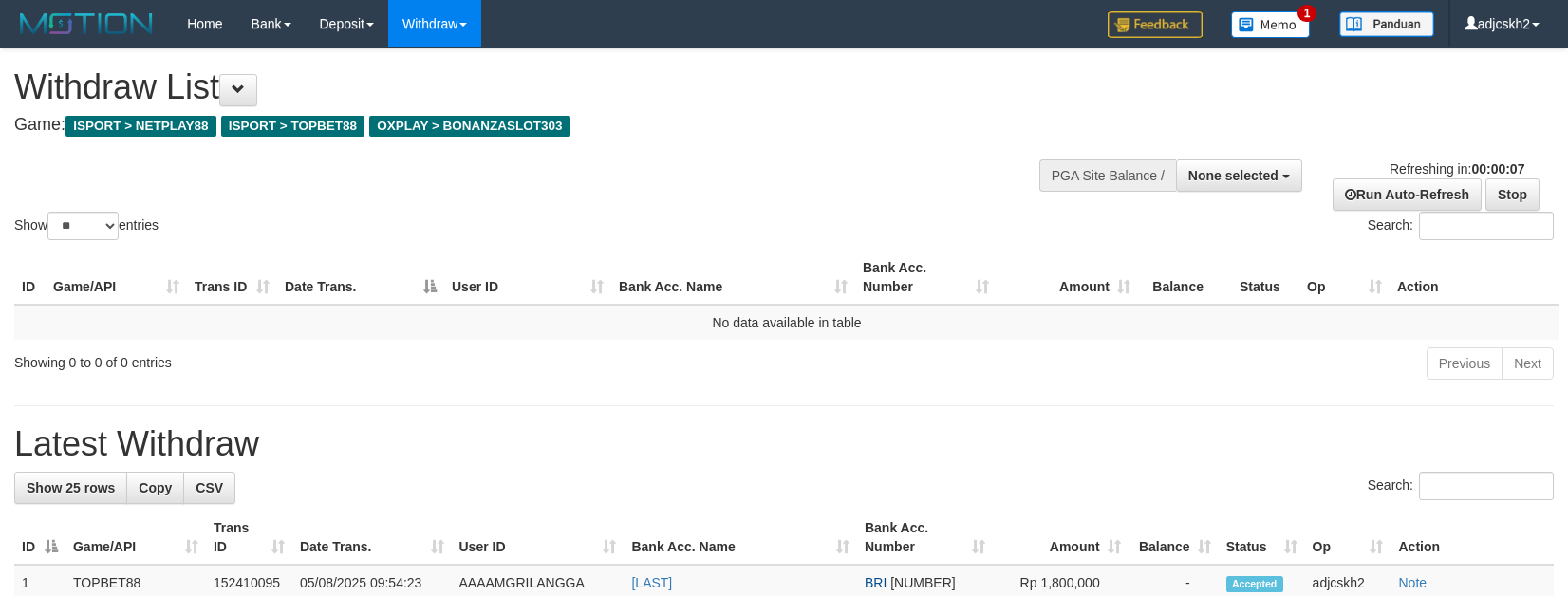 select 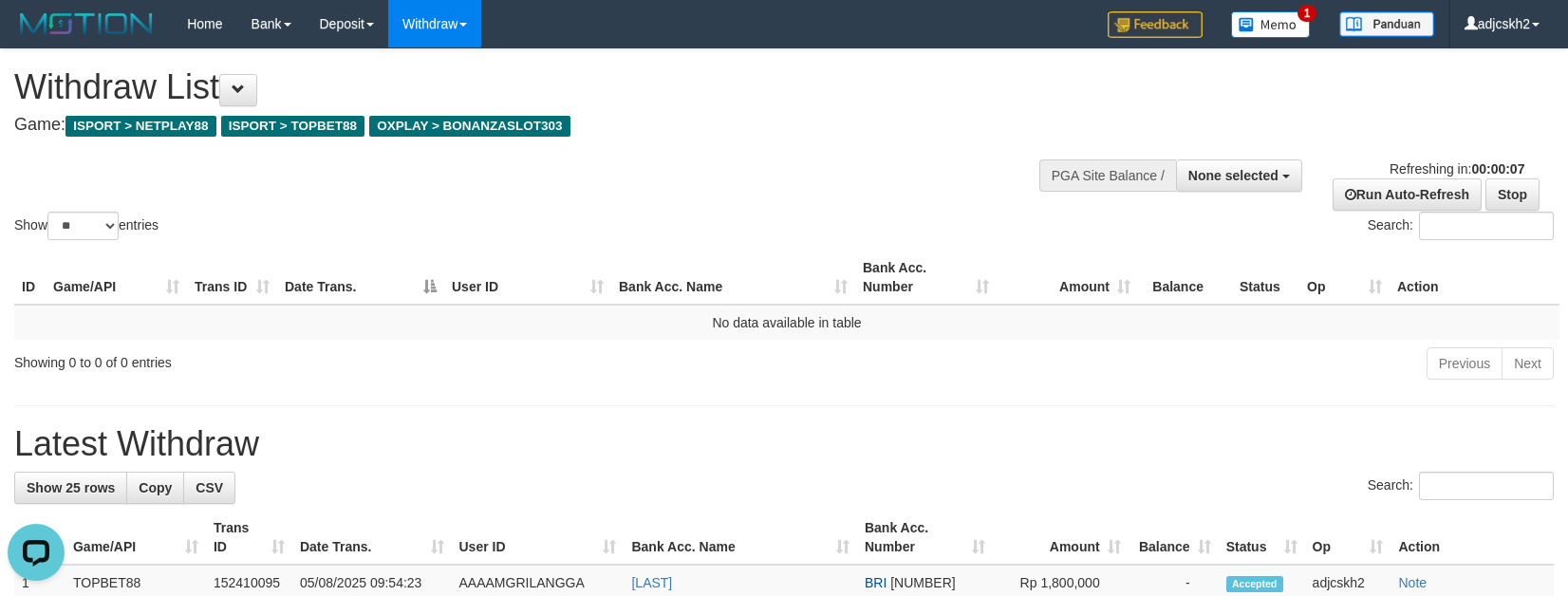 scroll, scrollTop: 0, scrollLeft: 0, axis: both 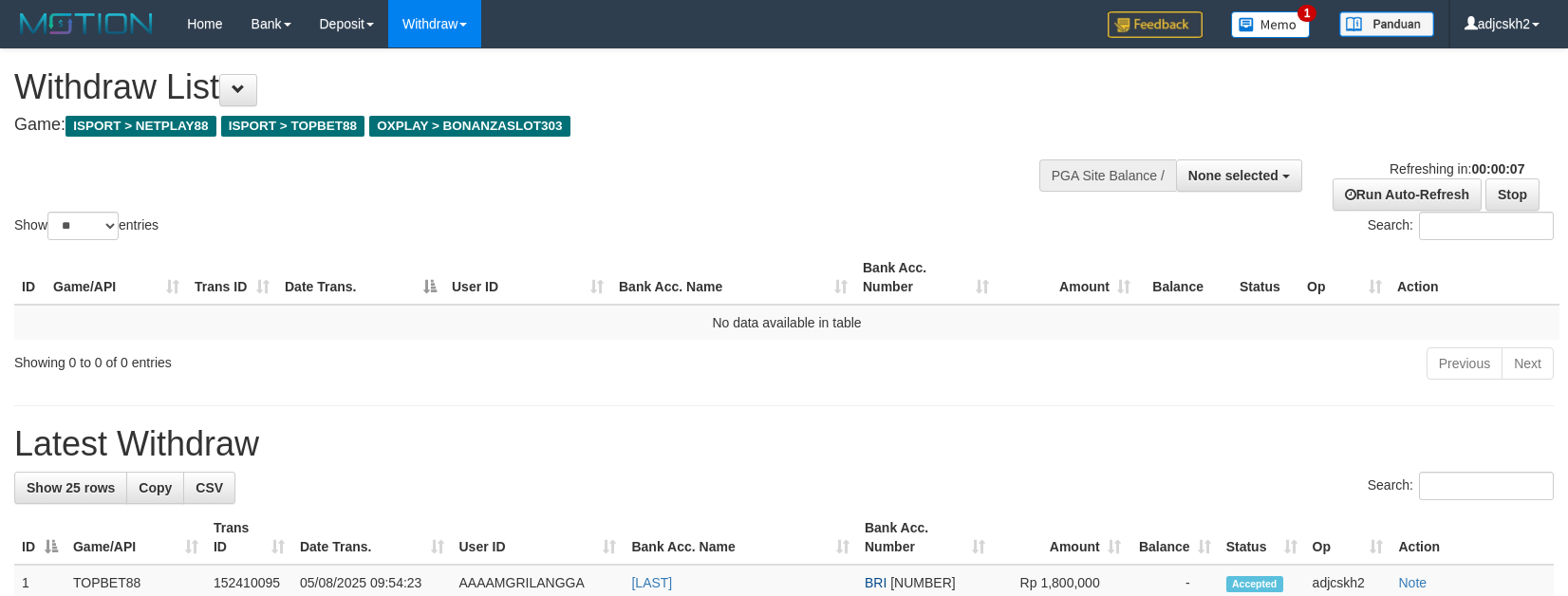select 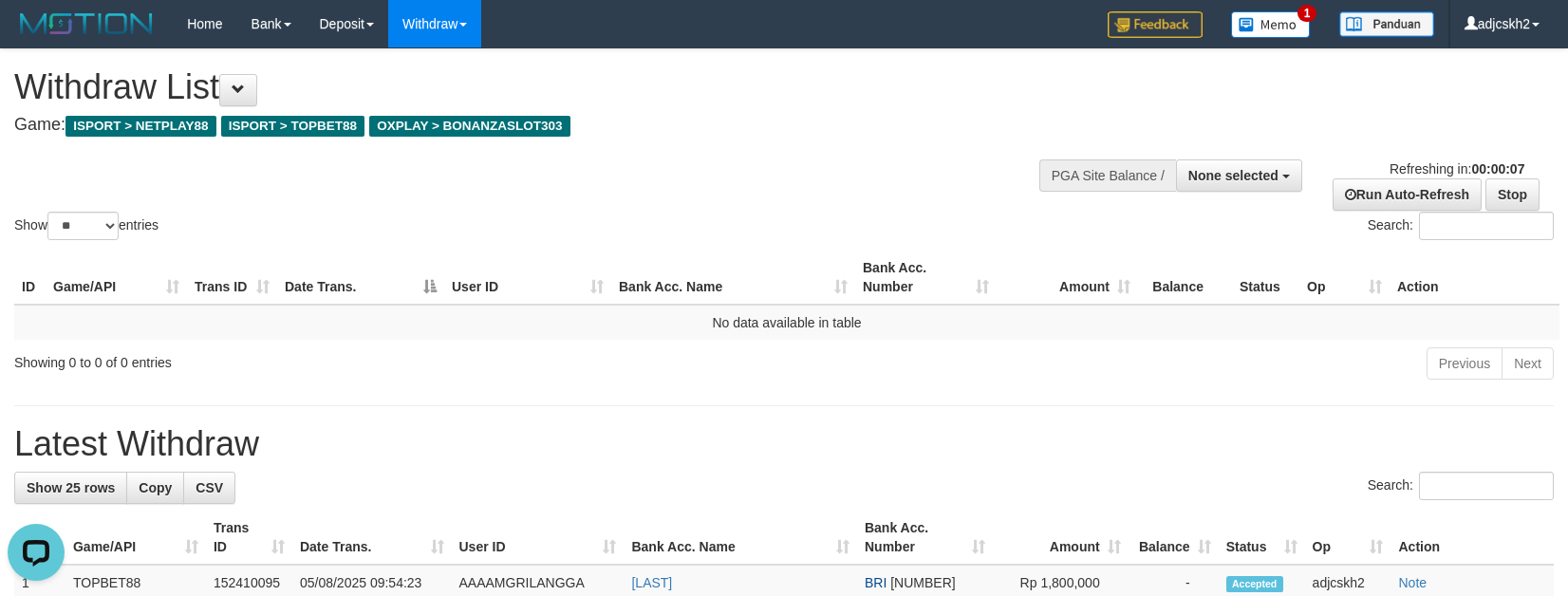 scroll, scrollTop: 0, scrollLeft: 0, axis: both 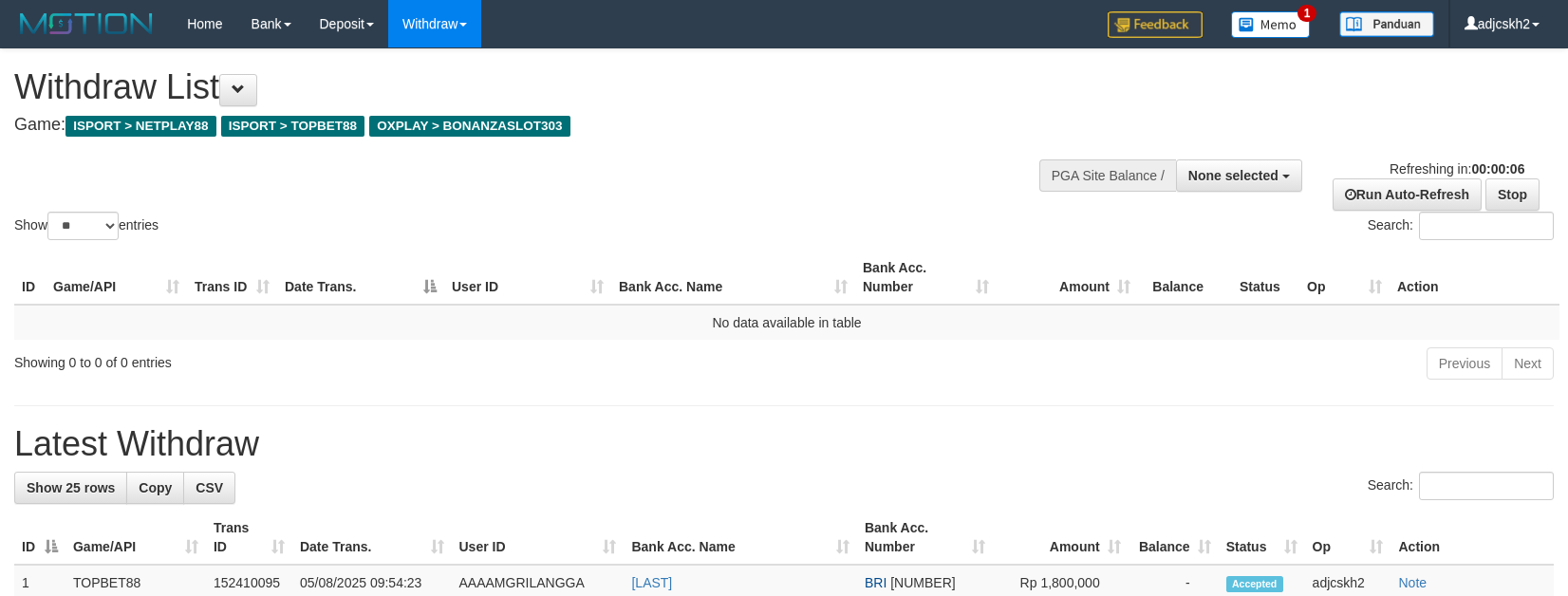 select 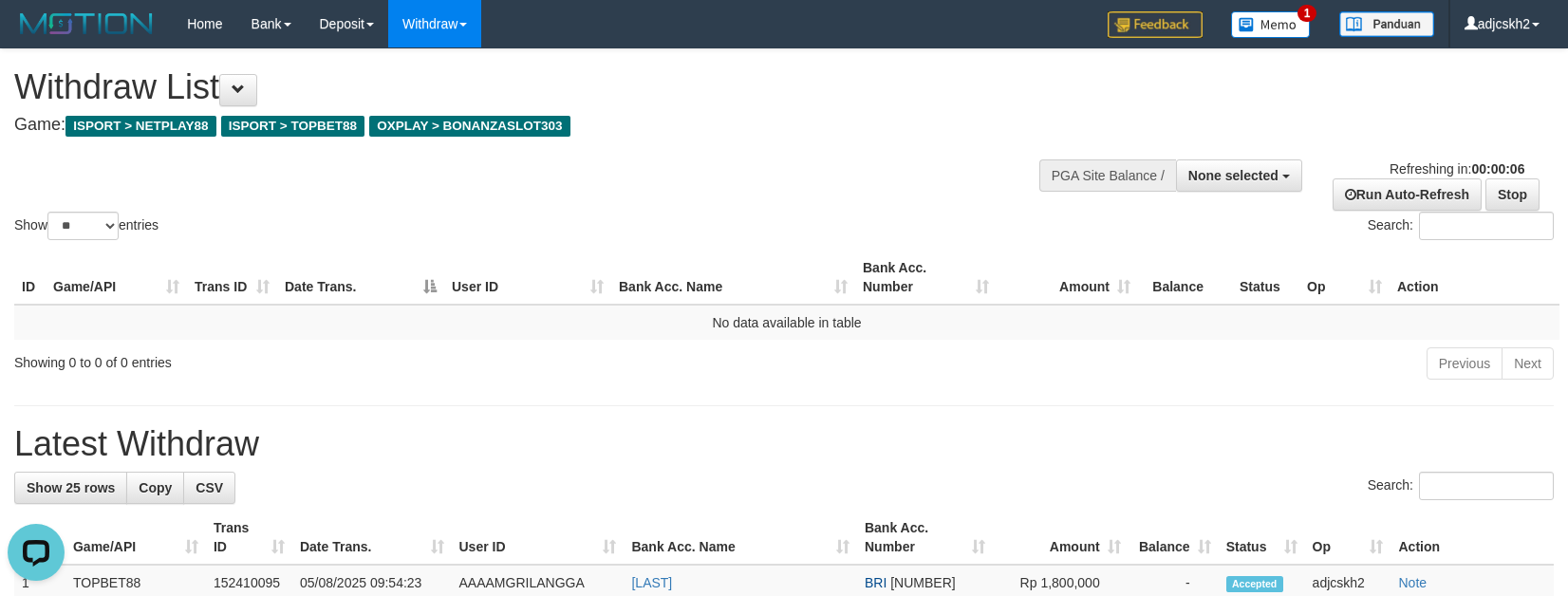 scroll, scrollTop: 0, scrollLeft: 0, axis: both 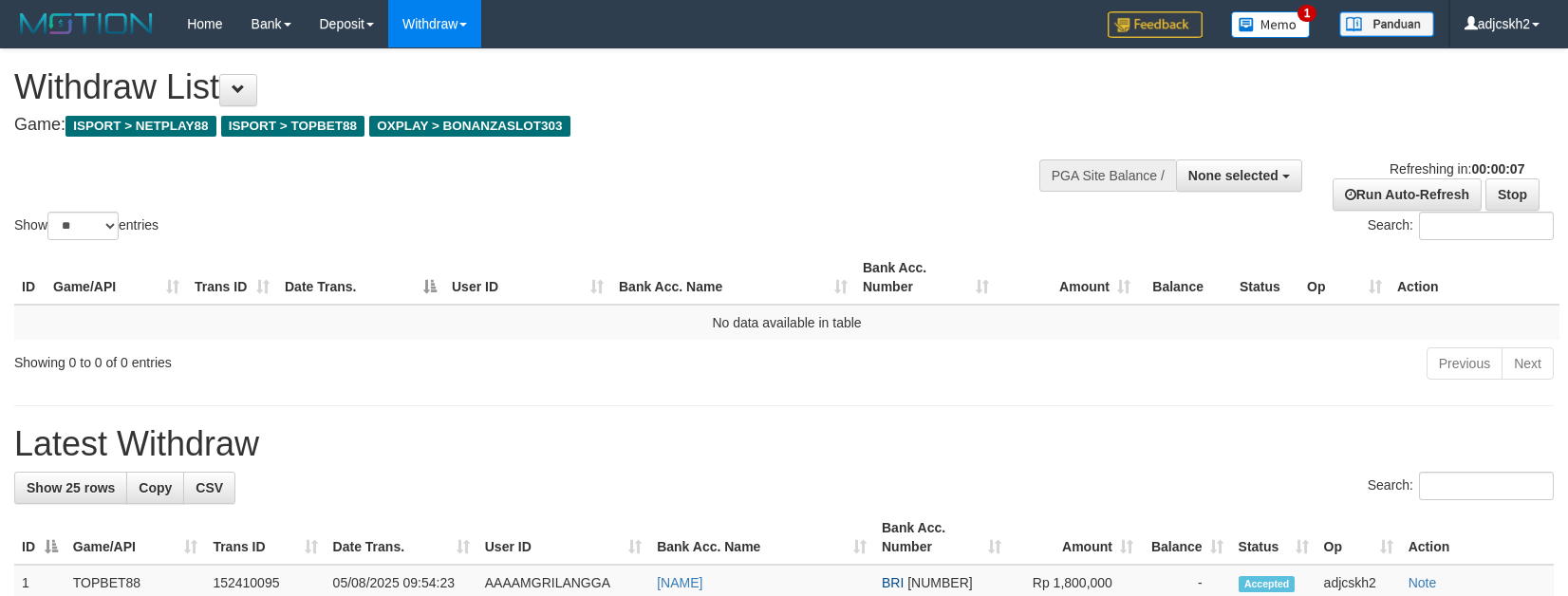 select 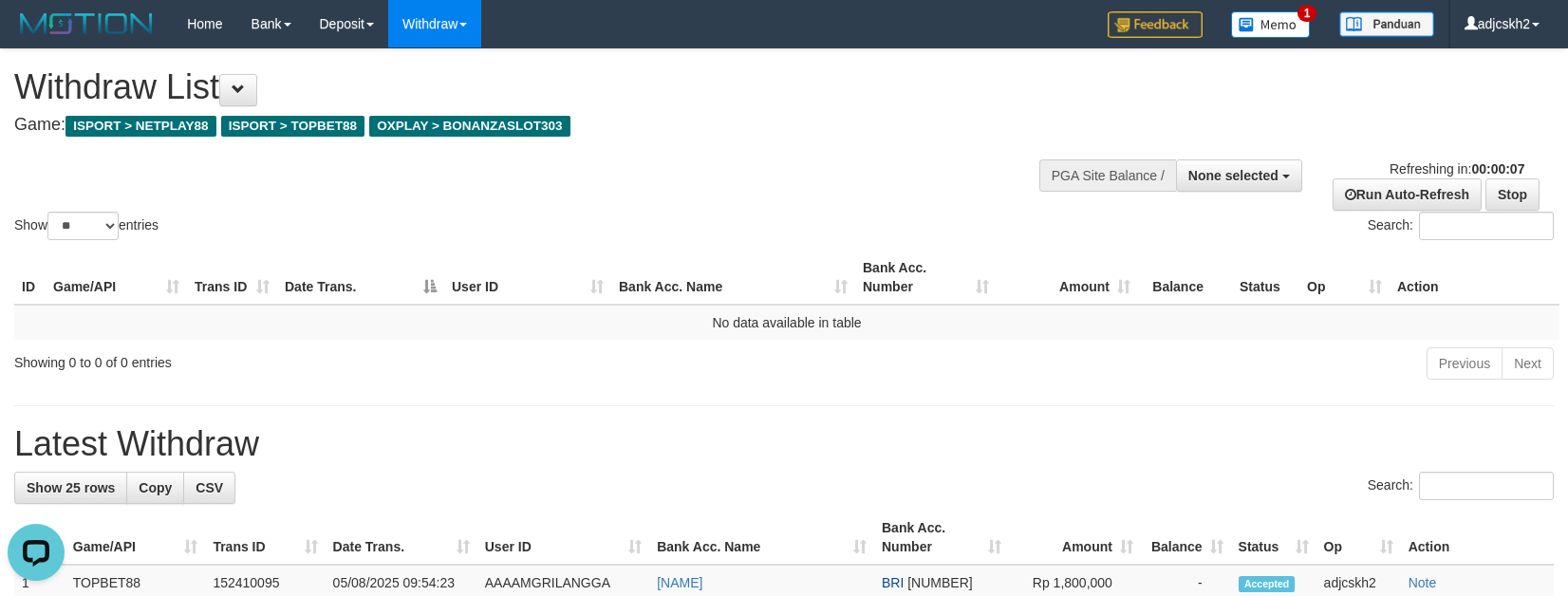 scroll, scrollTop: 0, scrollLeft: 0, axis: both 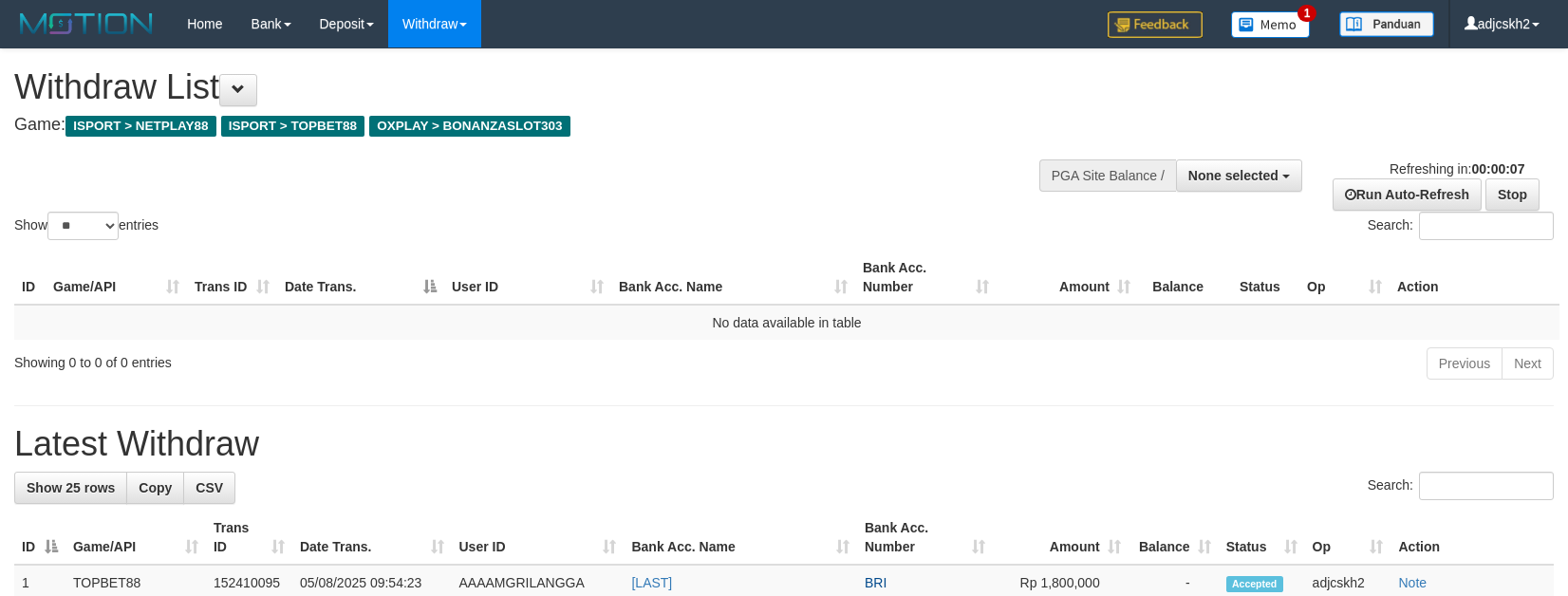 select 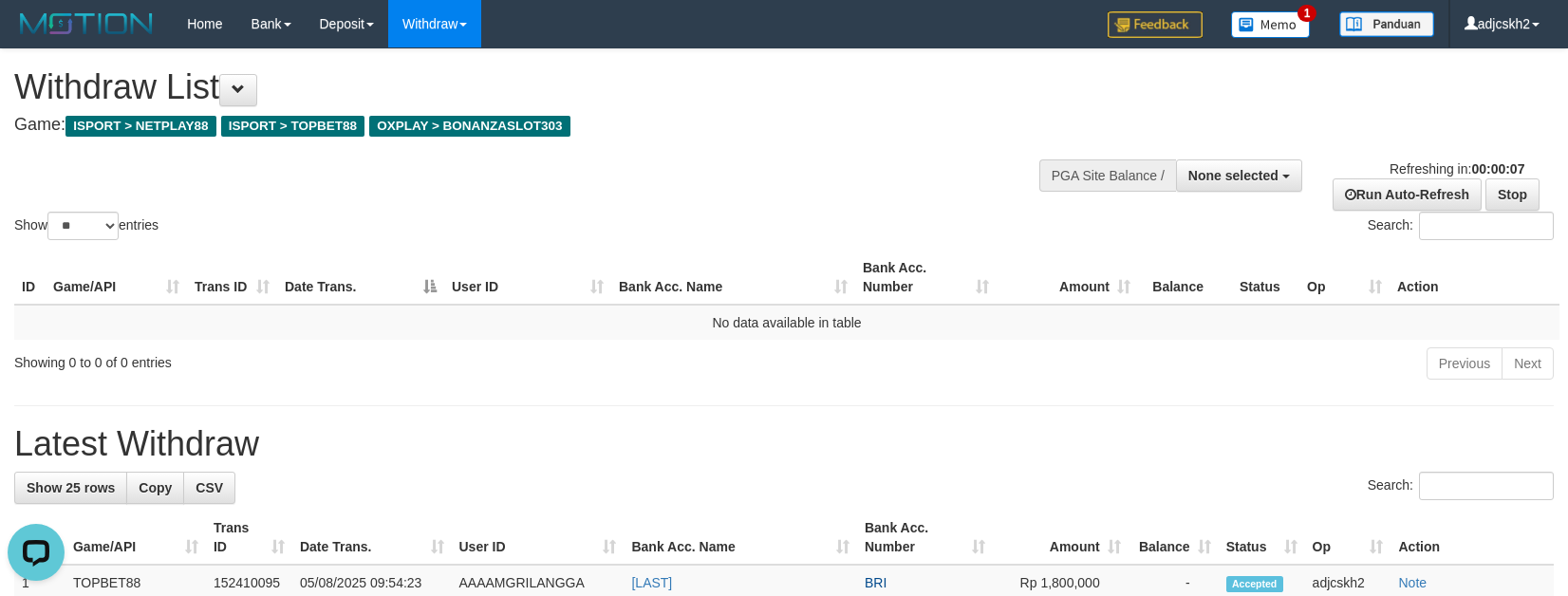 scroll, scrollTop: 0, scrollLeft: 0, axis: both 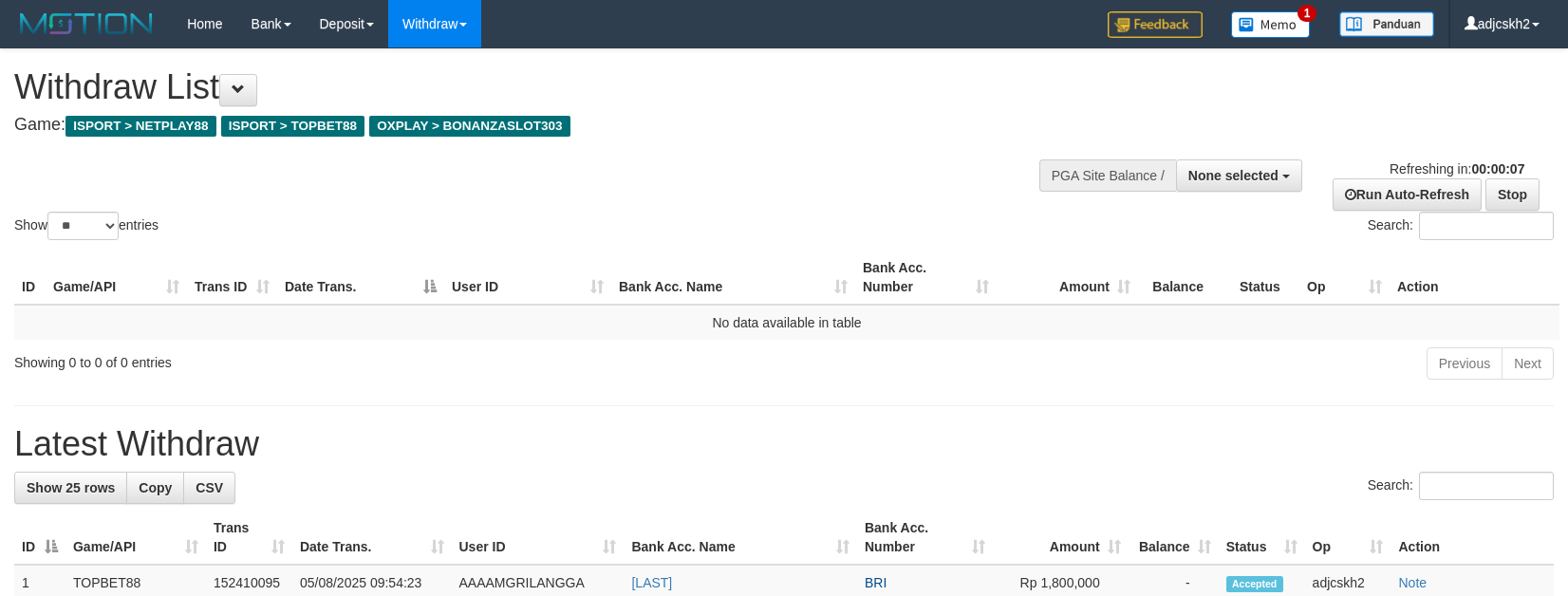 select 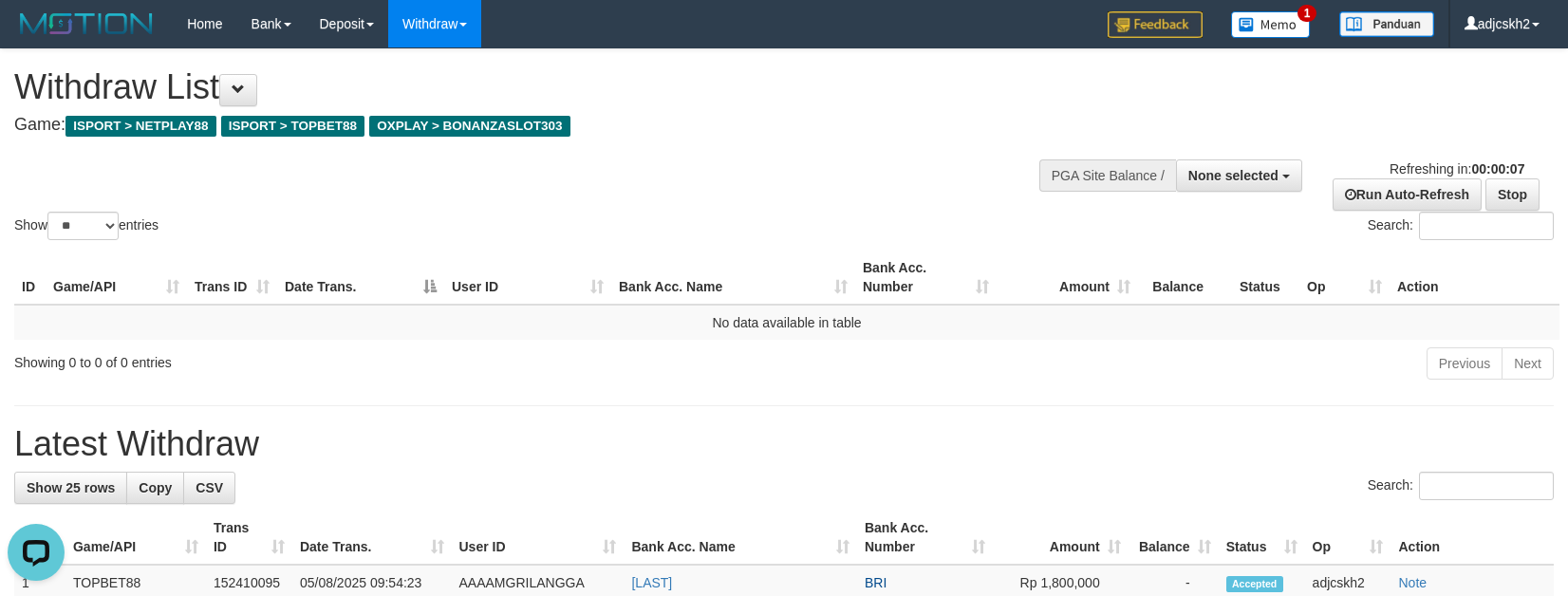 scroll, scrollTop: 0, scrollLeft: 0, axis: both 